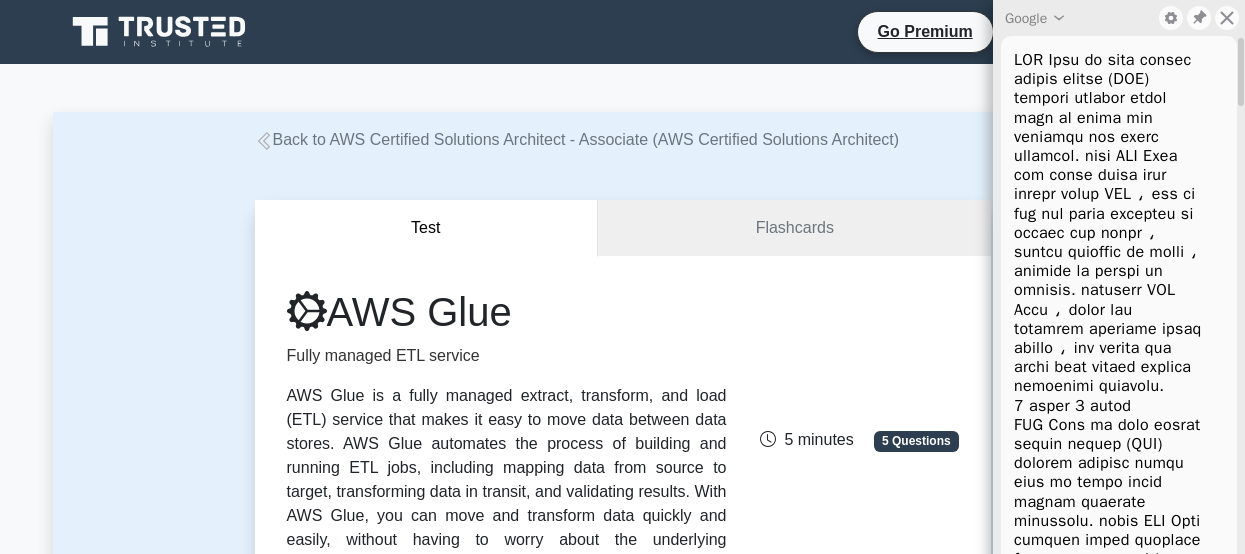 scroll, scrollTop: 675, scrollLeft: 0, axis: vertical 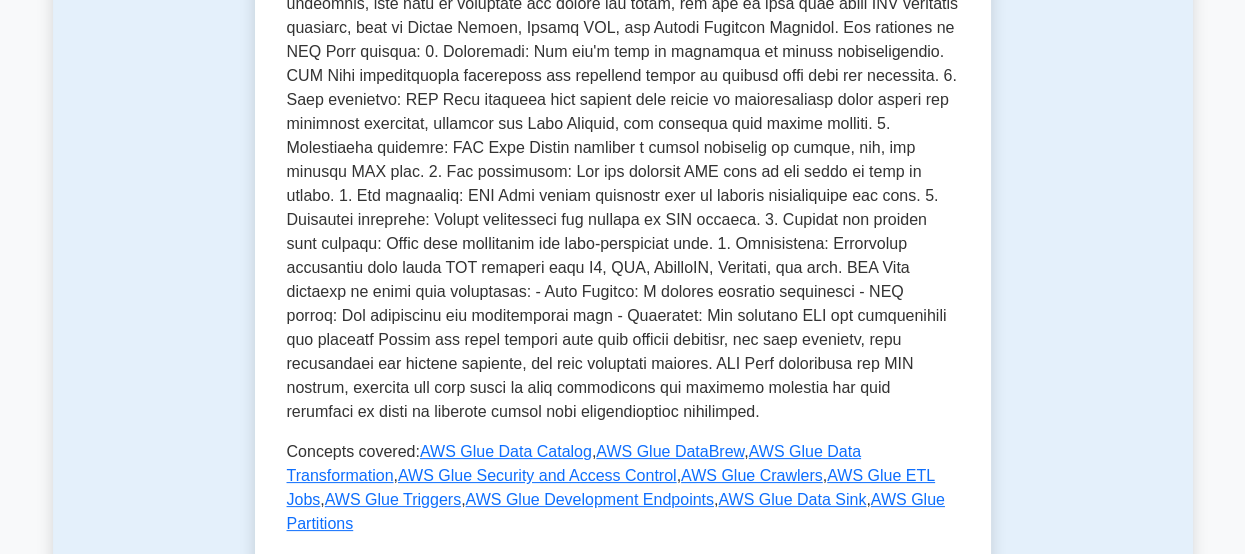 click on "AWS Glue
Fully managed ETL service
AWS Glue is a fully managed extract, transform, and load (ETL) service that makes it easy to move data between data stores. AWS Glue automates the process of building and running ETL jobs, including mapping data from source to target, transforming data in transit, and validating results. With AWS Glue, you can move and transform data quickly and easily, without having to worry about the underlying infrastructure and operations.
5 minutes
5 Questions
,  ,  ,  ,  ,  ," at bounding box center (623, 155) 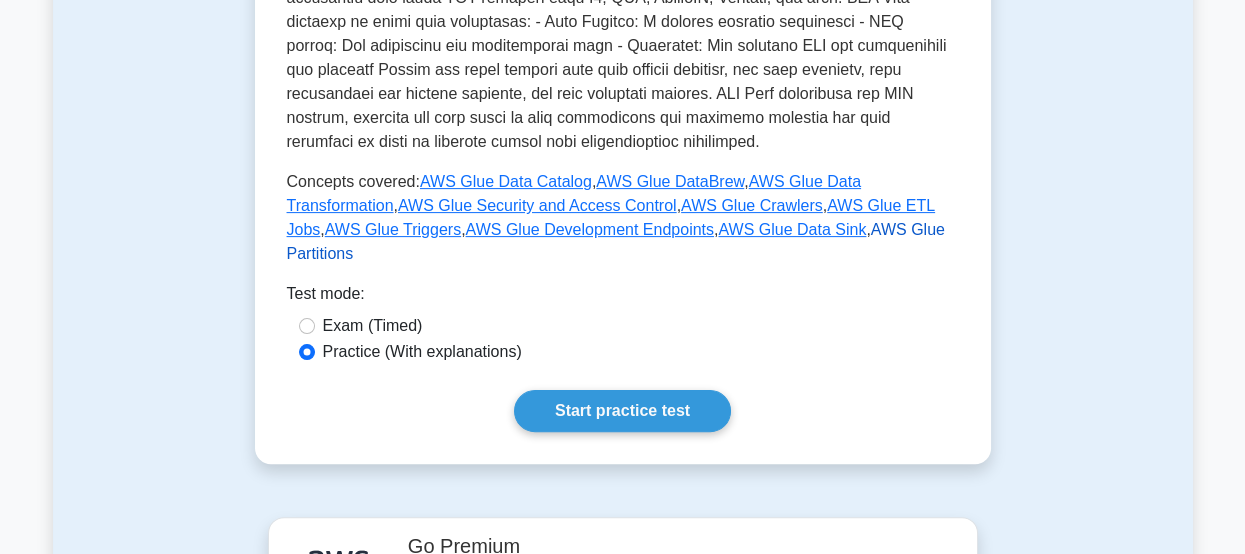 scroll, scrollTop: 975, scrollLeft: 0, axis: vertical 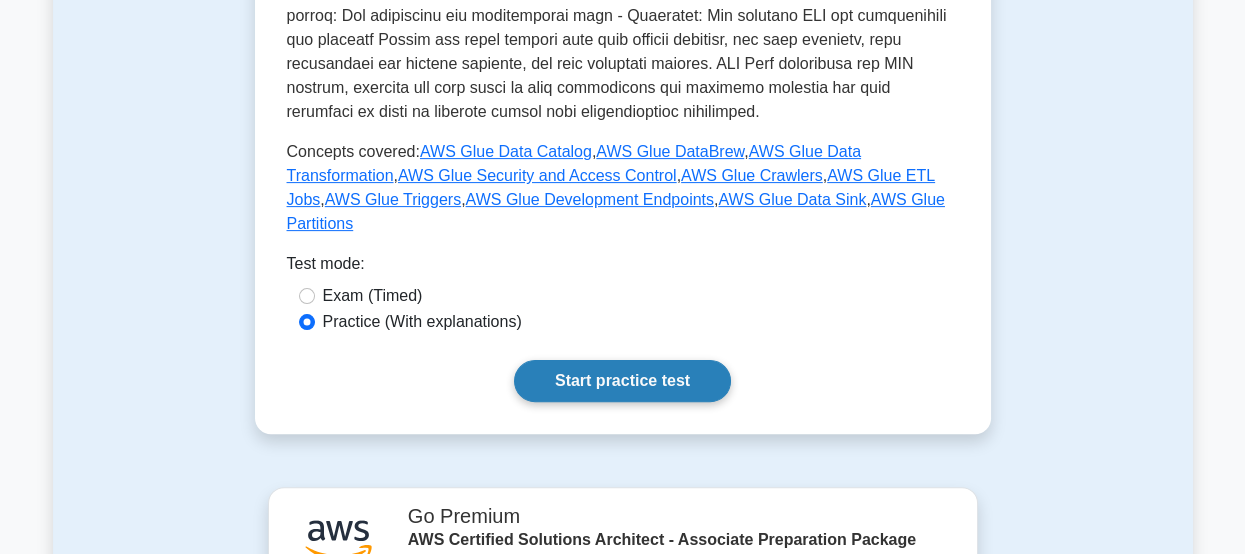 click on "Start practice test" at bounding box center (622, 381) 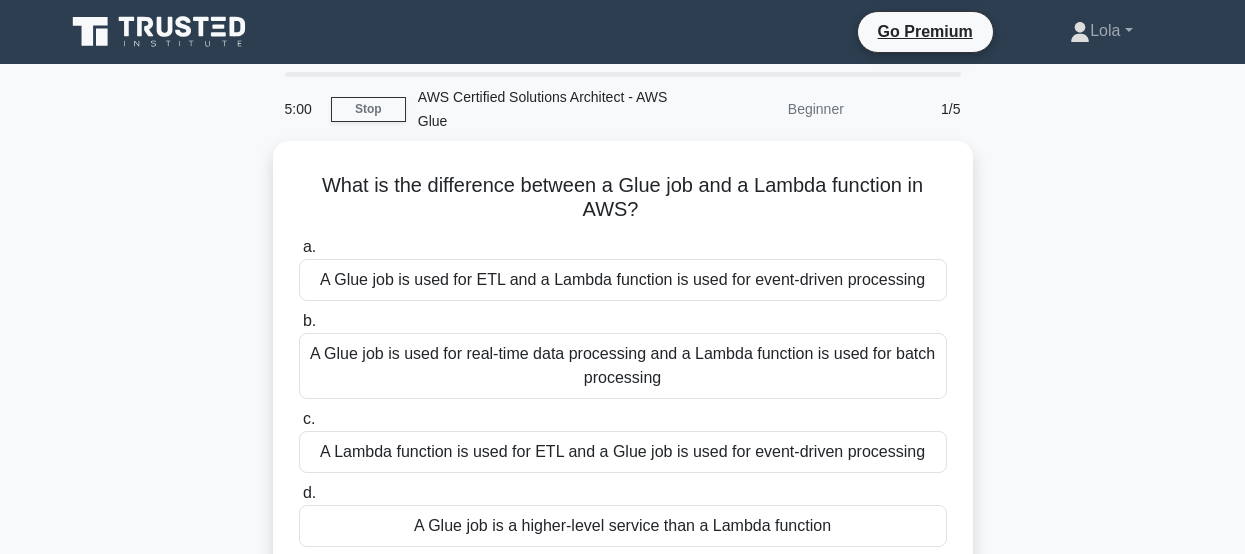 scroll, scrollTop: 0, scrollLeft: 0, axis: both 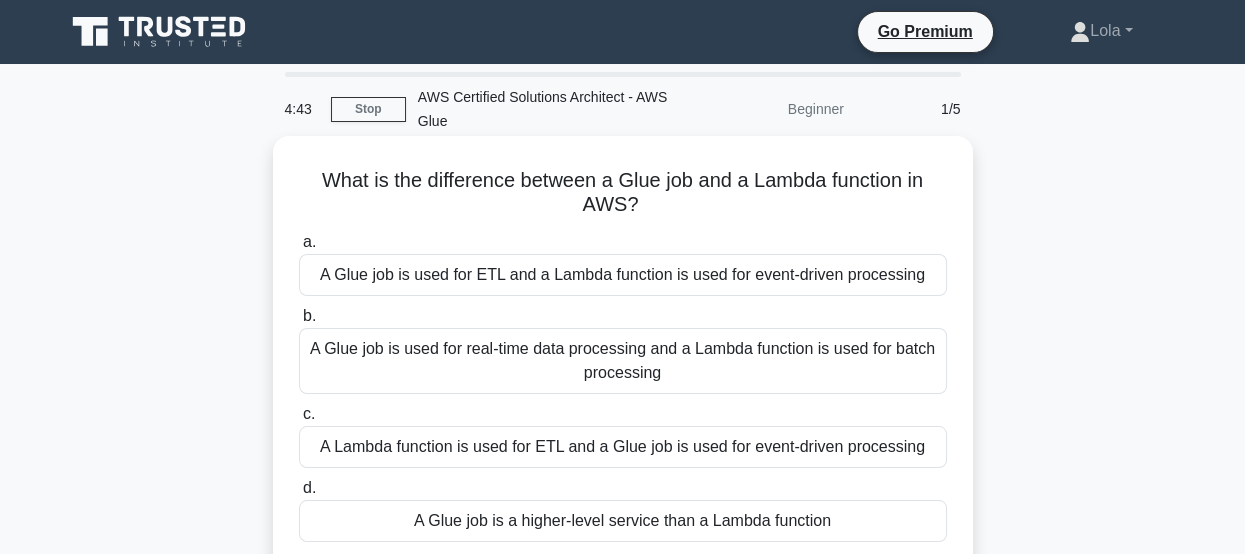 drag, startPoint x: 750, startPoint y: 274, endPoint x: 841, endPoint y: 280, distance: 91.197586 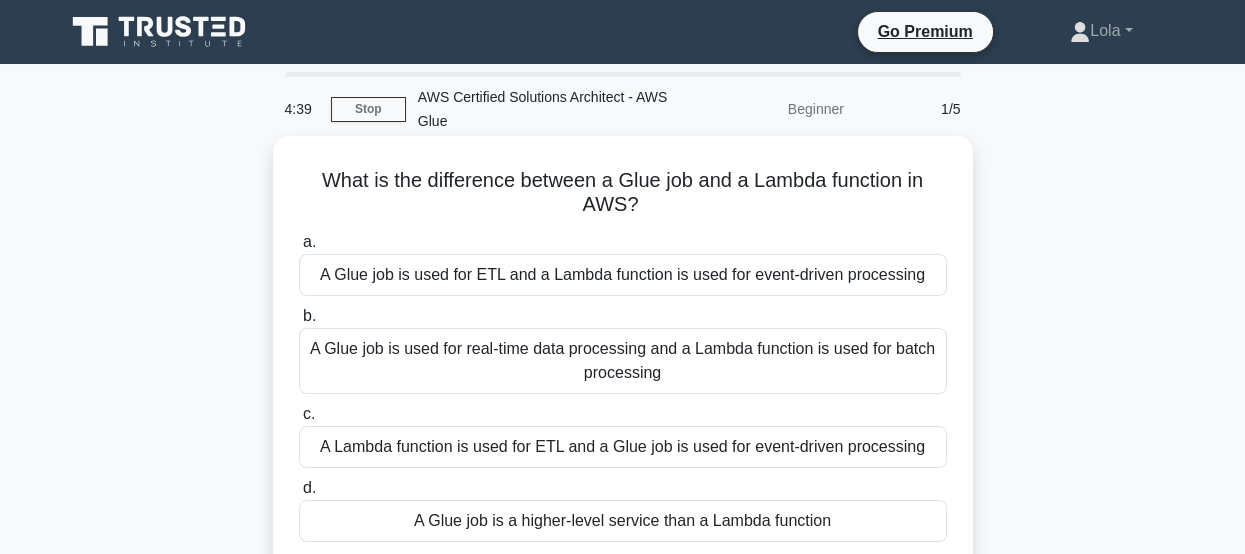 click on "A Glue job is used for real-time data processing and a Lambda function is used for batch processing" at bounding box center [623, 361] 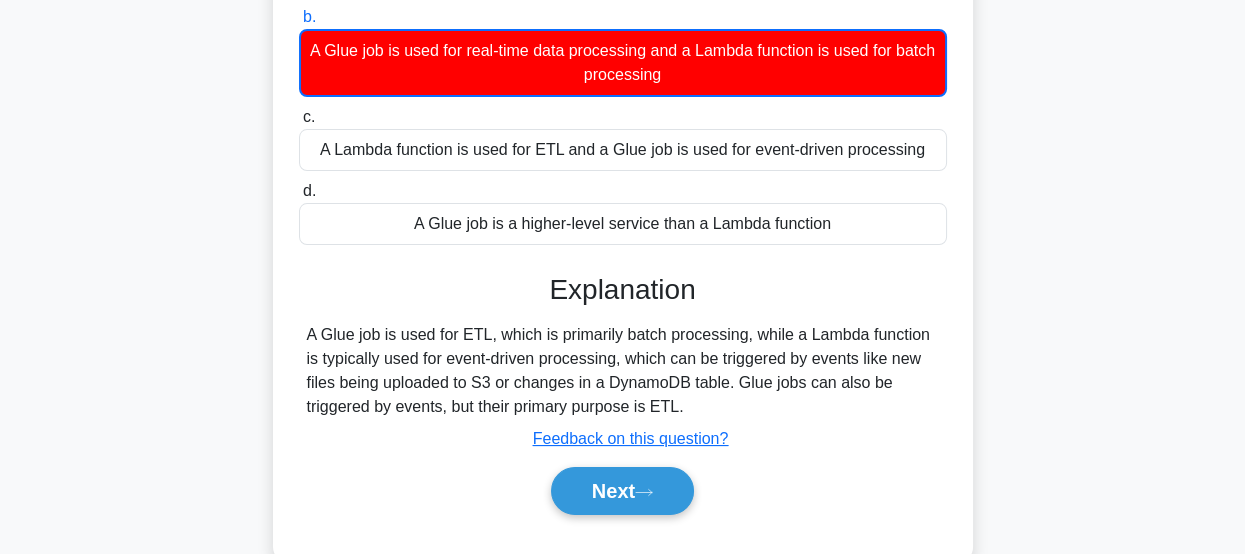 scroll, scrollTop: 300, scrollLeft: 0, axis: vertical 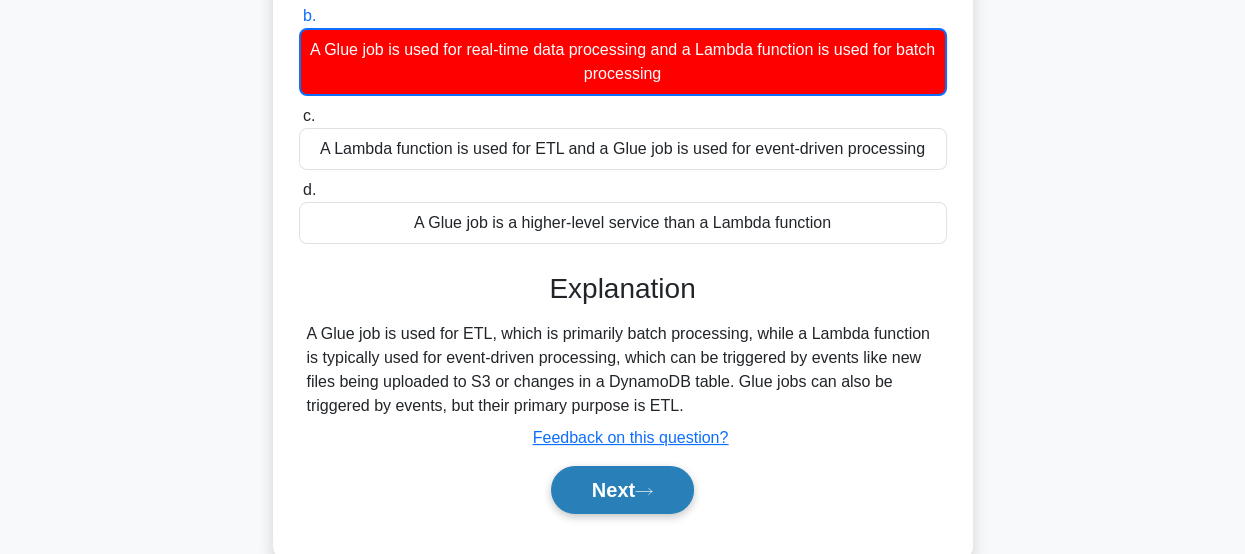 click on "Next" at bounding box center [622, 490] 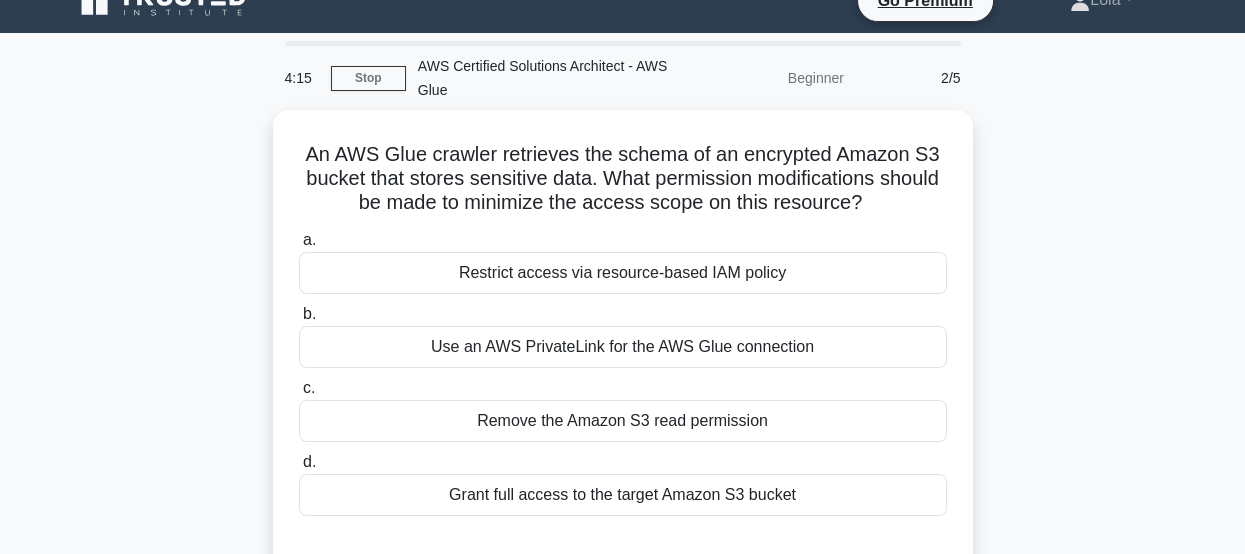 scroll, scrollTop: 0, scrollLeft: 0, axis: both 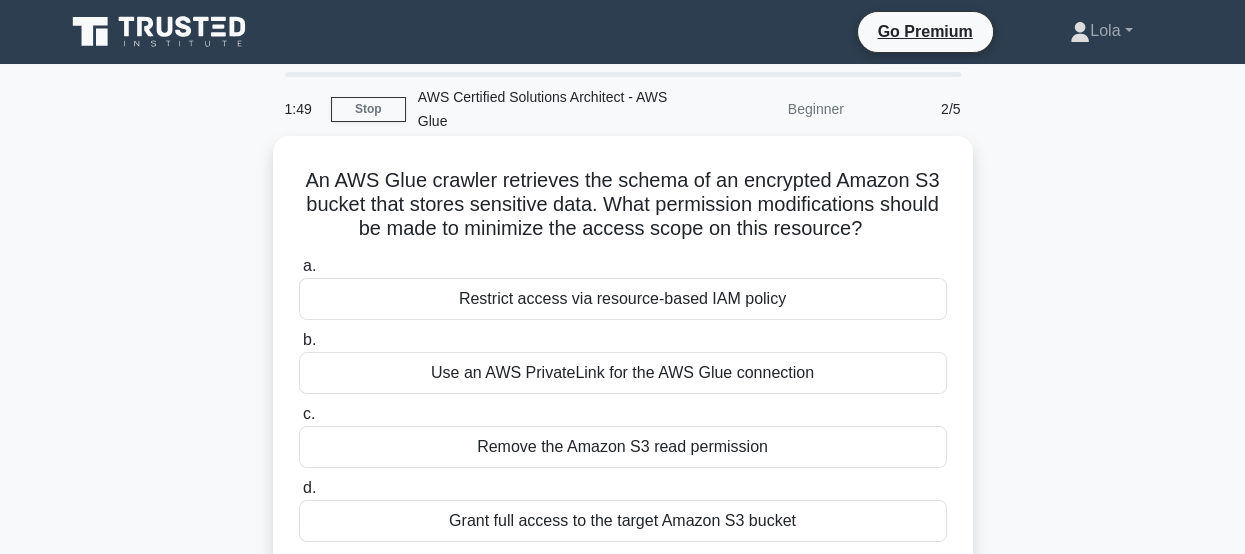 click on "Restrict access via resource-based IAM policy" at bounding box center [623, 299] 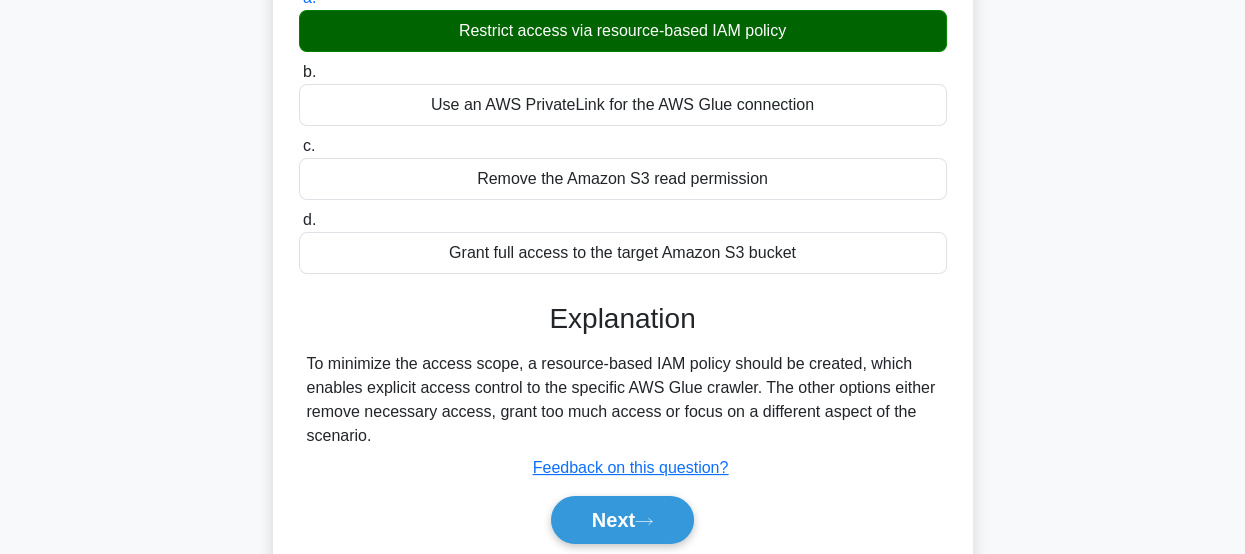 scroll, scrollTop: 300, scrollLeft: 0, axis: vertical 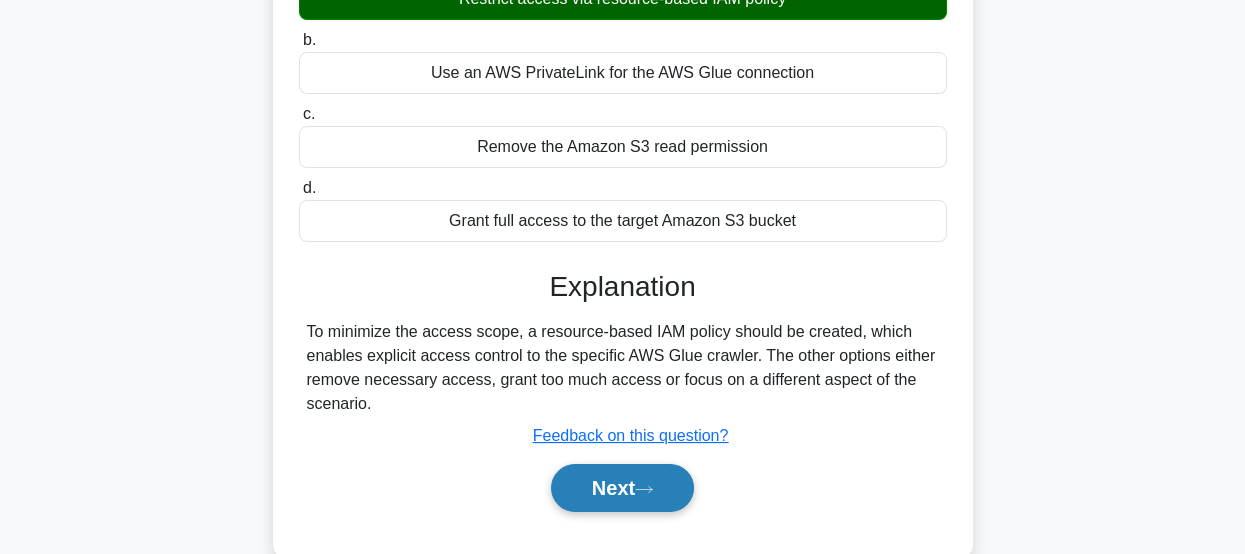 click 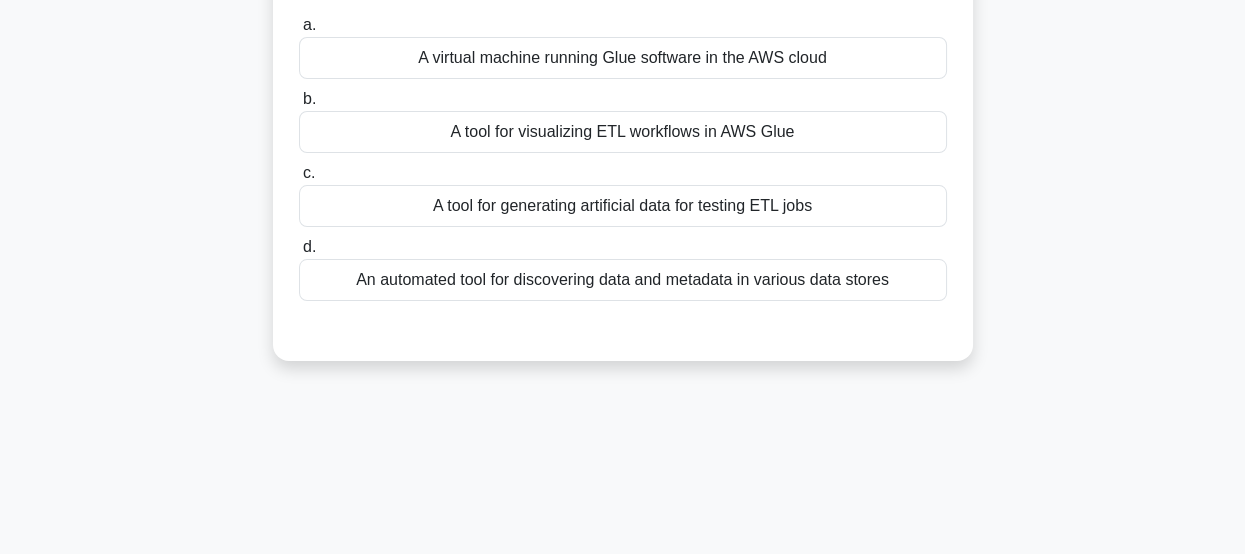 scroll, scrollTop: 100, scrollLeft: 0, axis: vertical 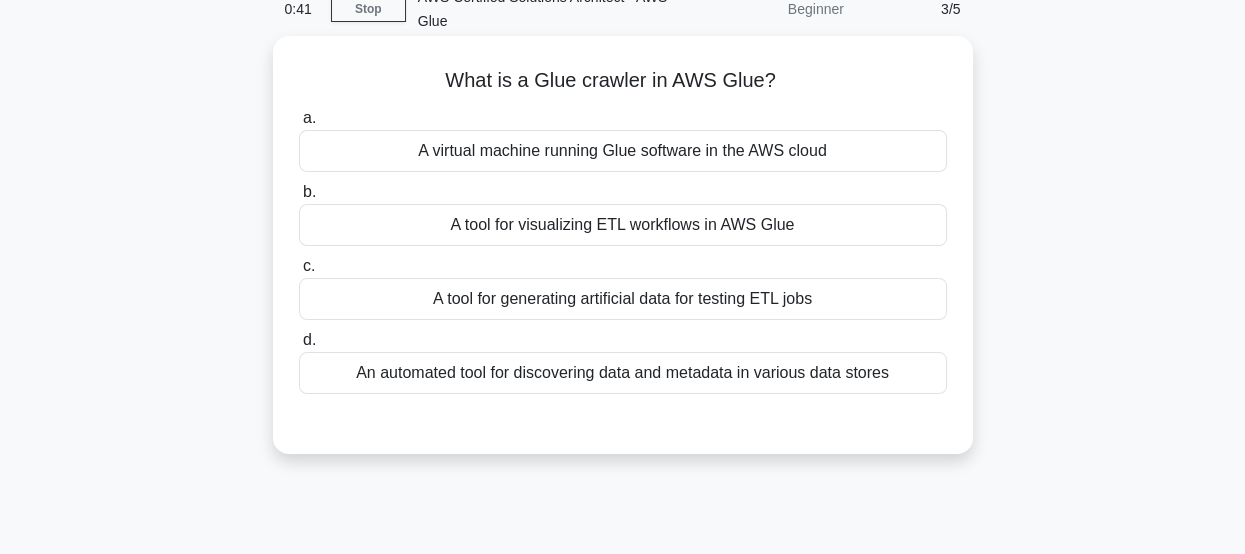 click on "An automated tool for discovering data and metadata in various data stores" at bounding box center [623, 373] 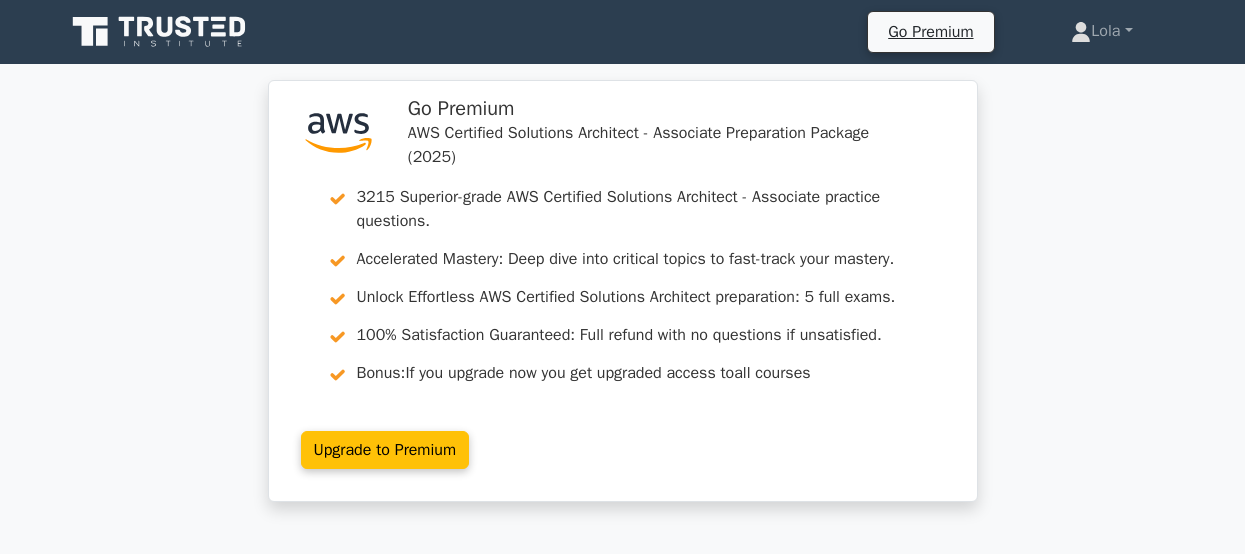 scroll, scrollTop: 0, scrollLeft: 0, axis: both 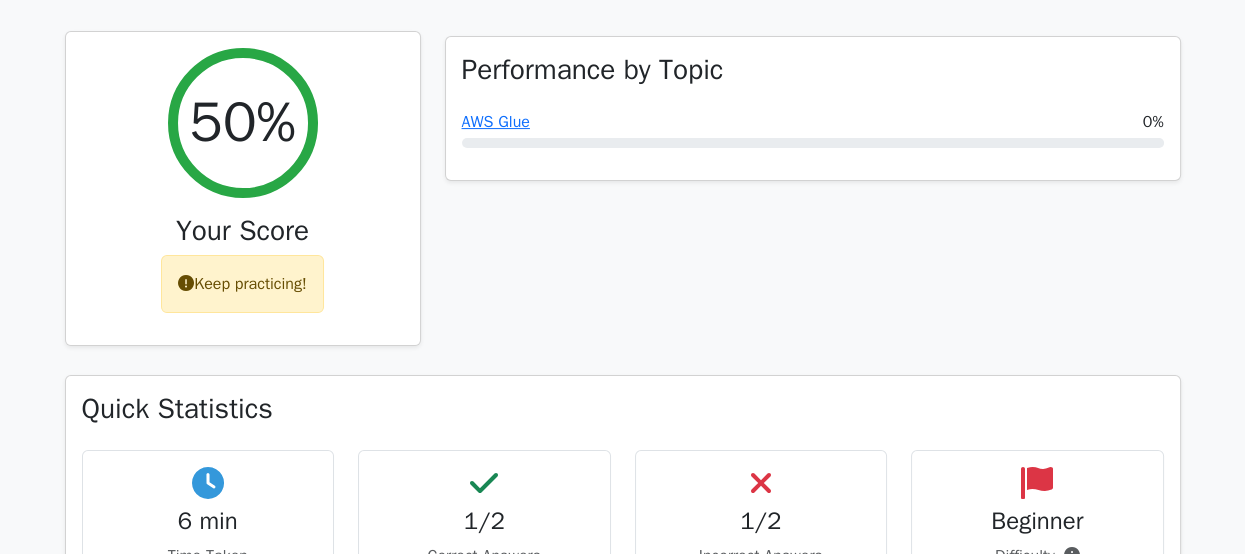 click on "Keep practicing!" at bounding box center (242, 284) 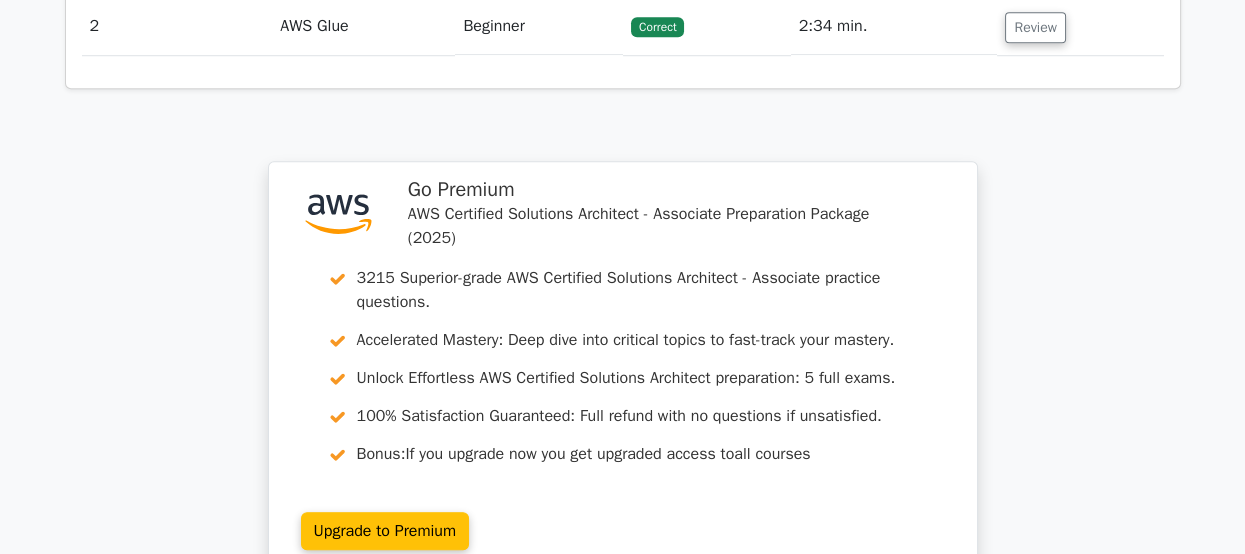 scroll, scrollTop: 2500, scrollLeft: 0, axis: vertical 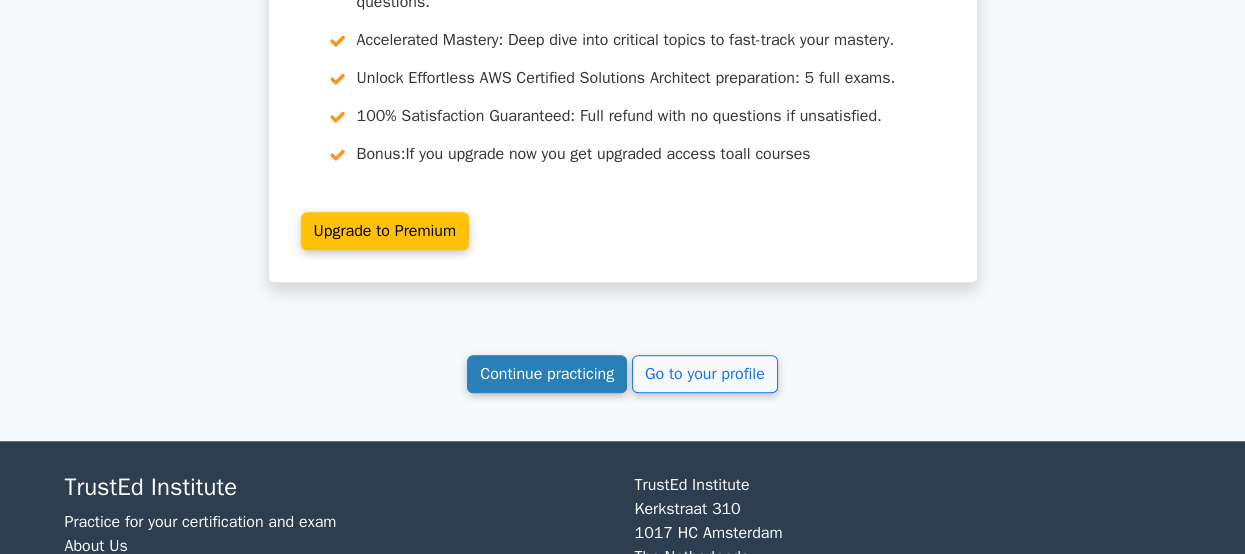 click on "Continue practicing" at bounding box center [547, 374] 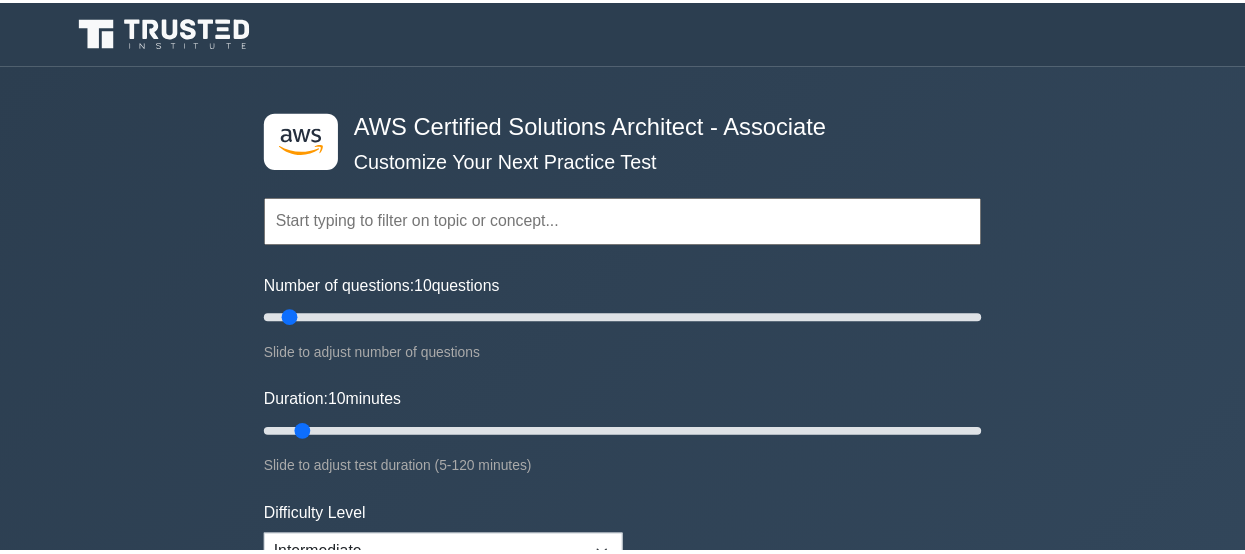 scroll, scrollTop: 0, scrollLeft: 0, axis: both 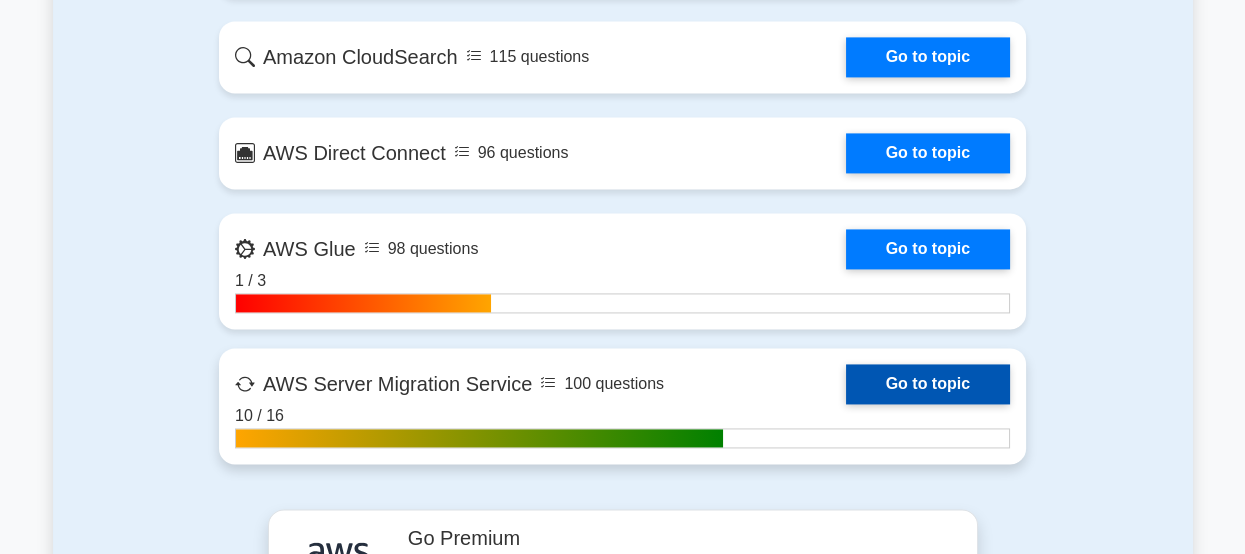 click on "Go to topic" at bounding box center (928, 384) 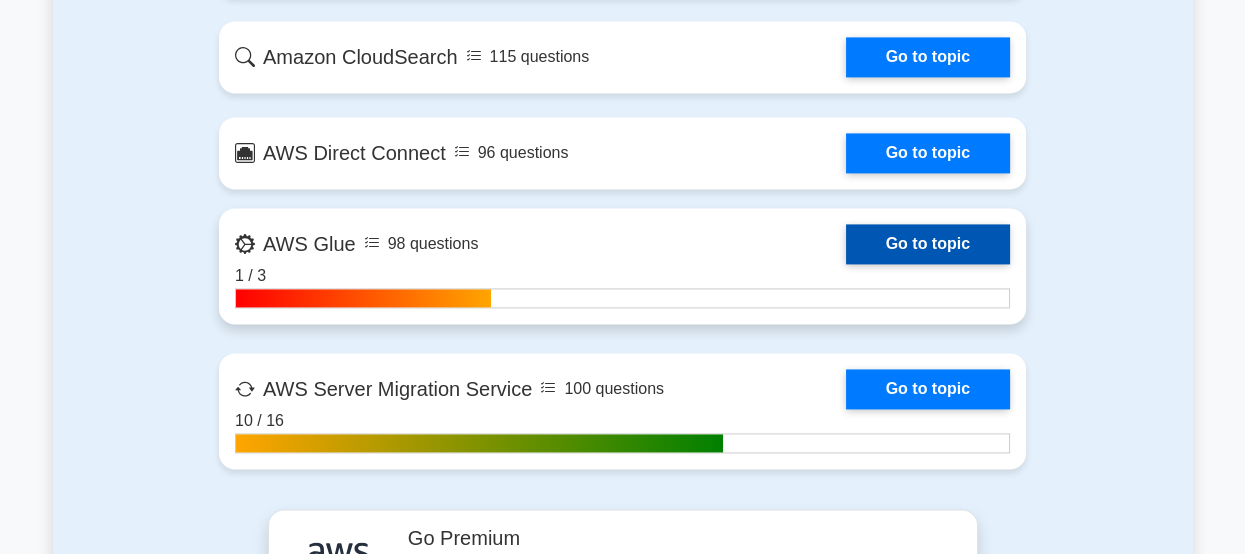 click on "Go to topic" at bounding box center [928, 244] 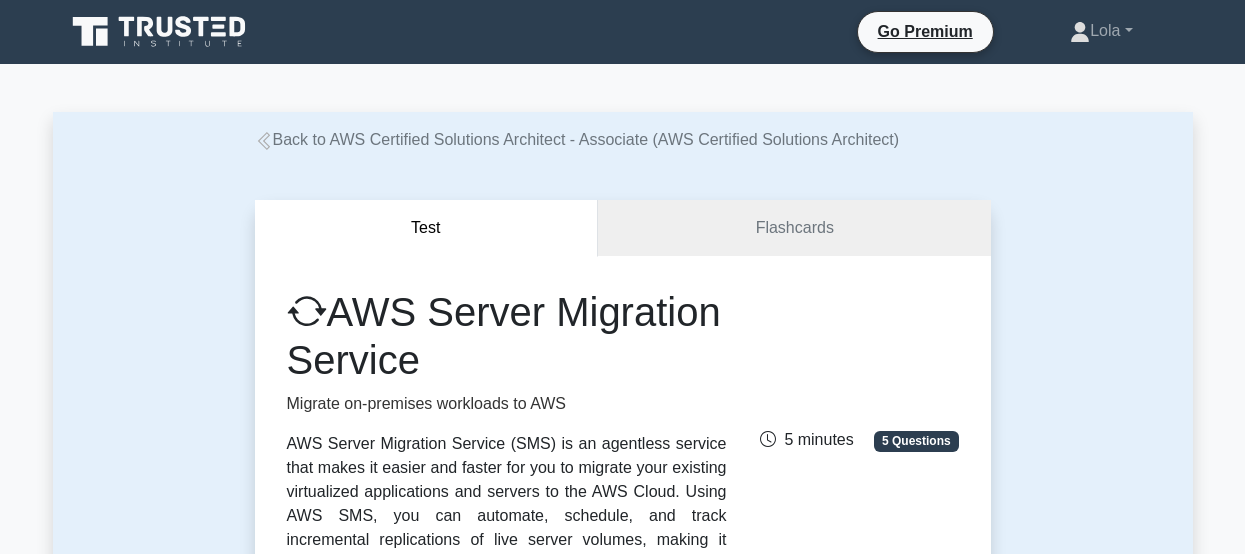 scroll, scrollTop: 0, scrollLeft: 0, axis: both 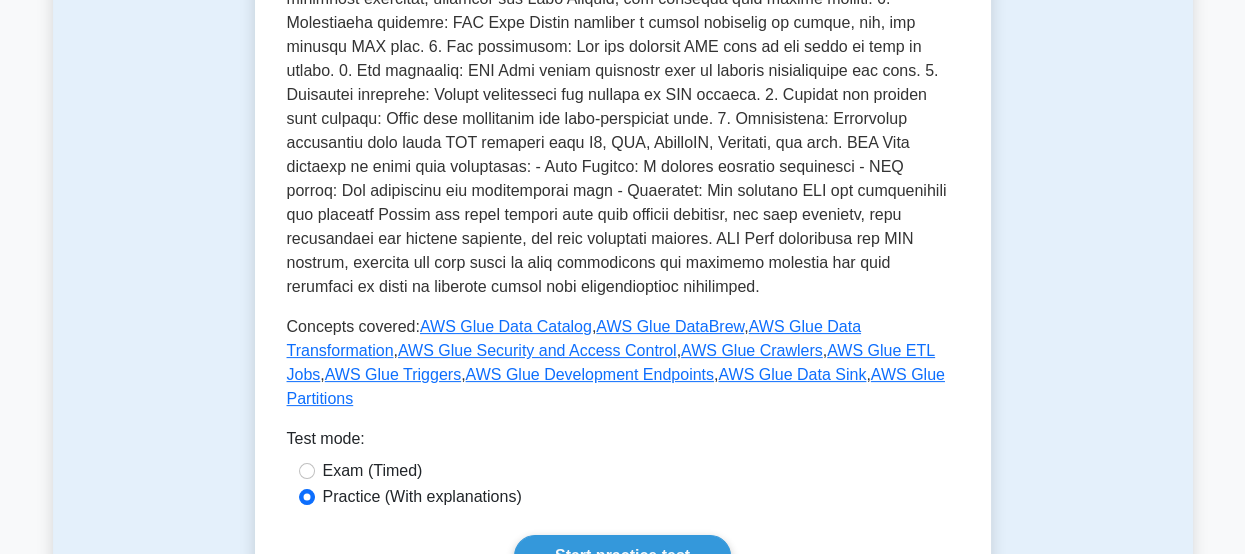 click on "Exam (Timed)" at bounding box center [373, 471] 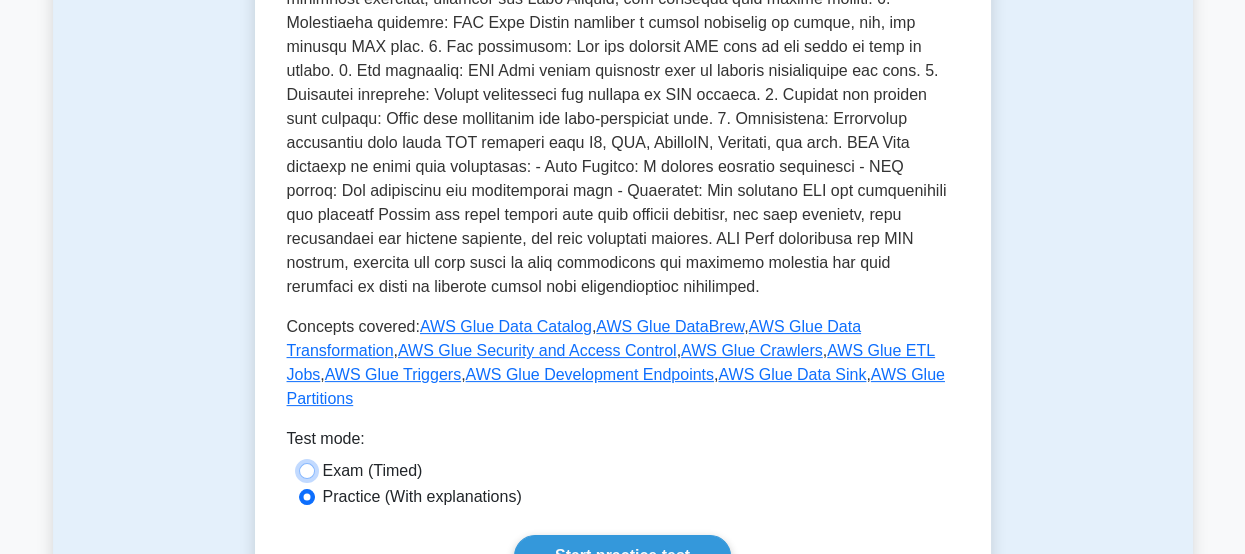 click on "Exam (Timed)" at bounding box center (307, 471) 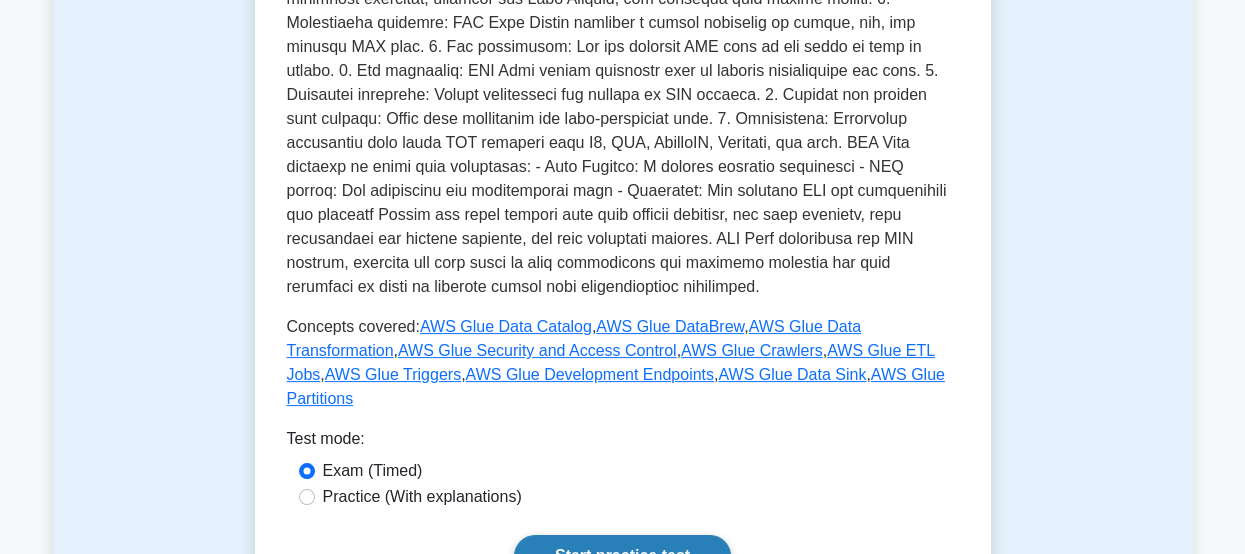 click on "Start practice test" at bounding box center (622, 556) 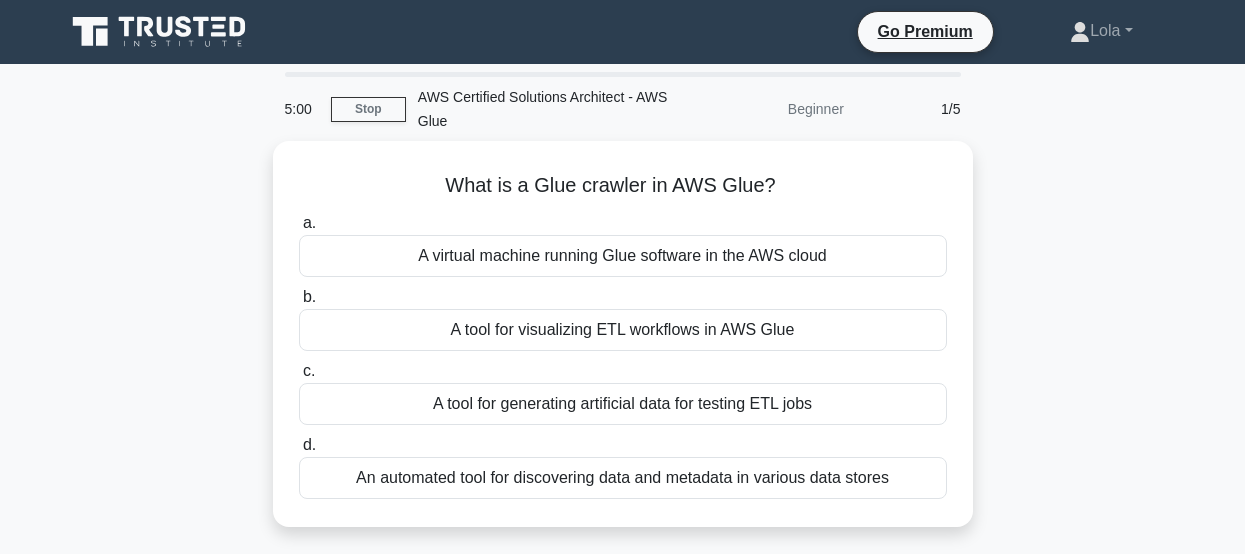 scroll, scrollTop: 0, scrollLeft: 0, axis: both 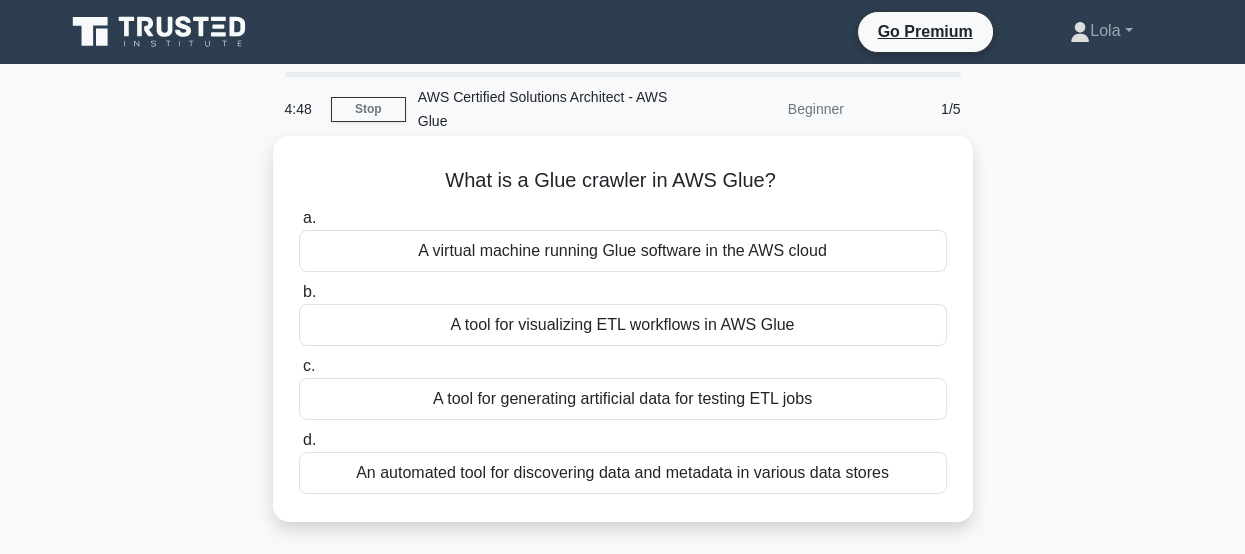 click on "An automated tool for discovering data and metadata in various data stores" at bounding box center (623, 473) 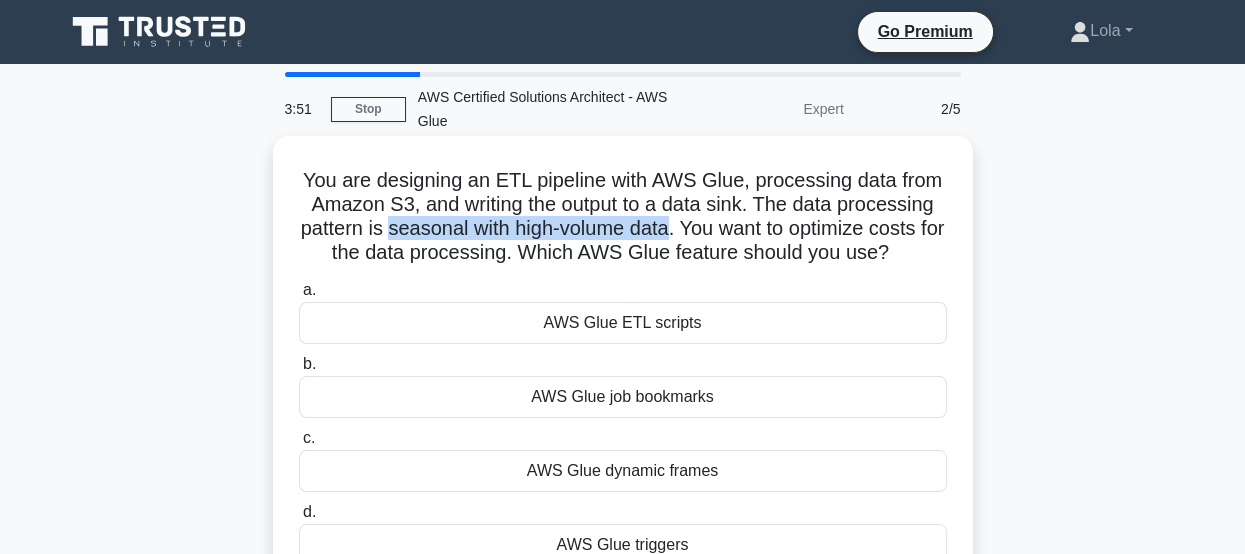 drag, startPoint x: 396, startPoint y: 235, endPoint x: 685, endPoint y: 233, distance: 289.00693 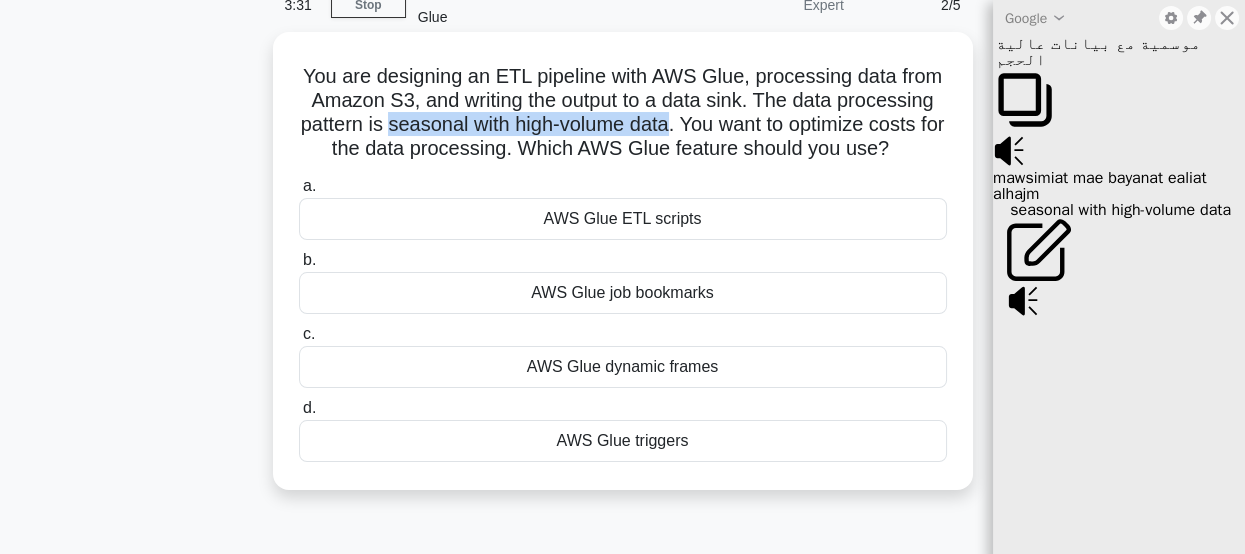 scroll, scrollTop: 300, scrollLeft: 0, axis: vertical 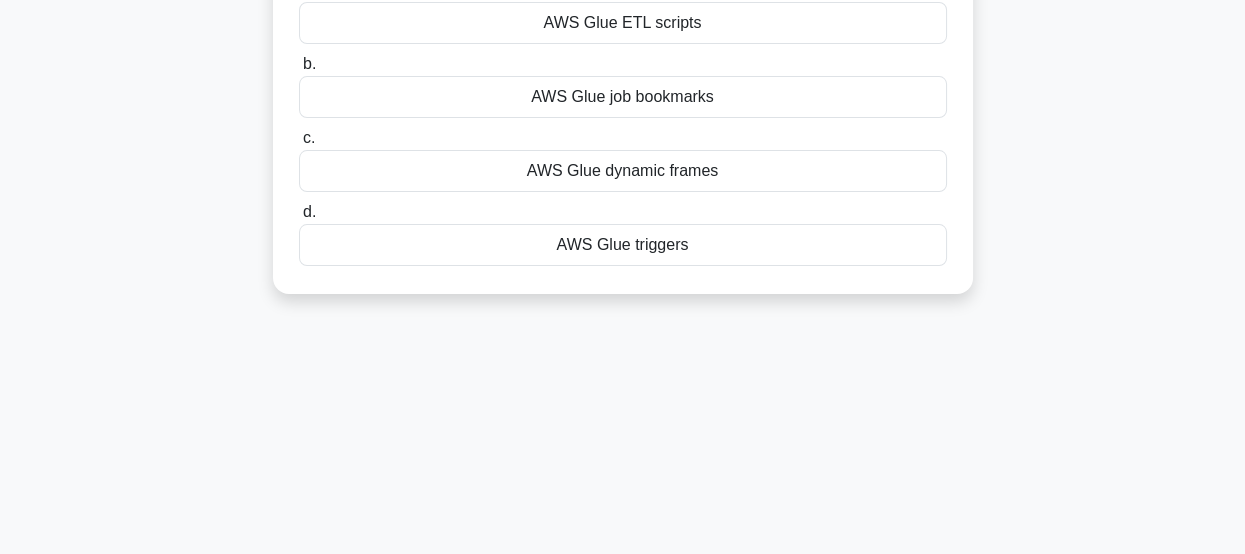 drag, startPoint x: 545, startPoint y: 235, endPoint x: 797, endPoint y: 235, distance: 252 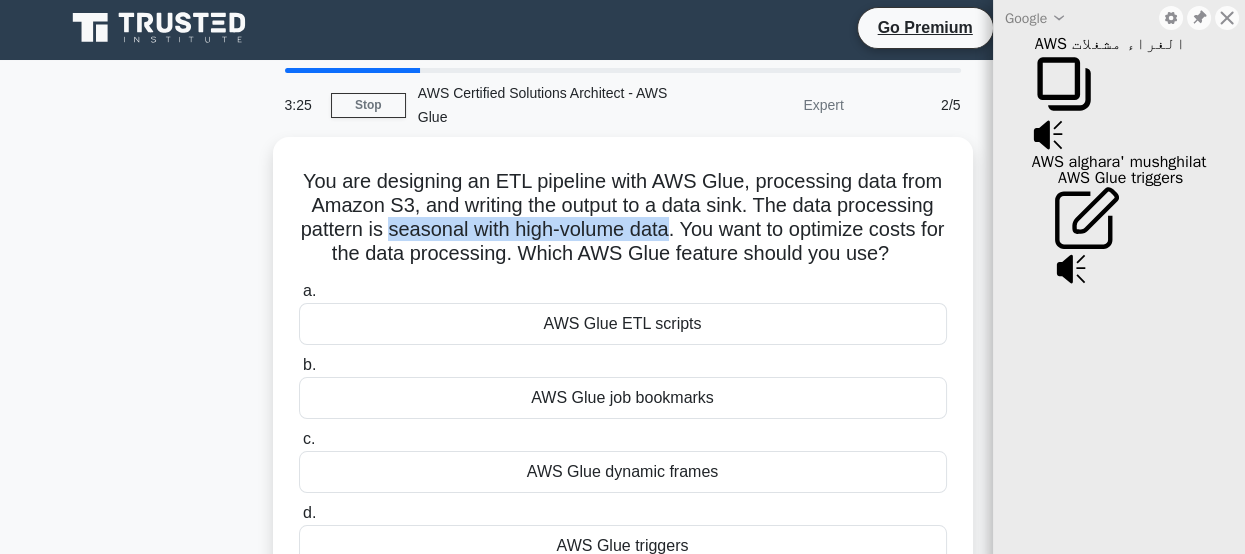 scroll, scrollTop: 0, scrollLeft: 0, axis: both 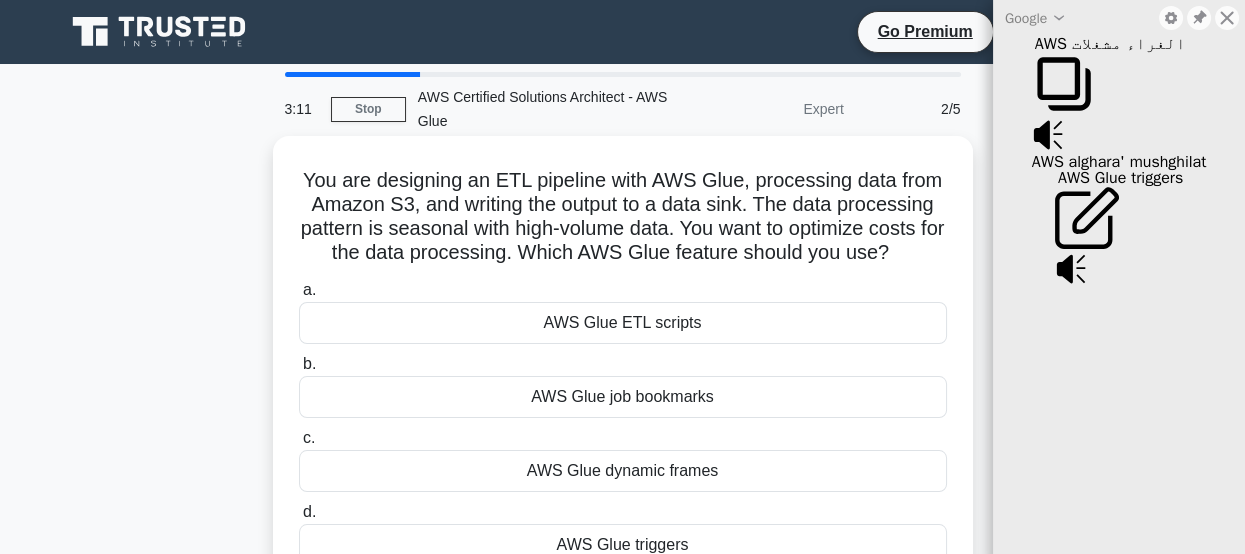 click on "AWS Glue ETL scripts" at bounding box center [623, 323] 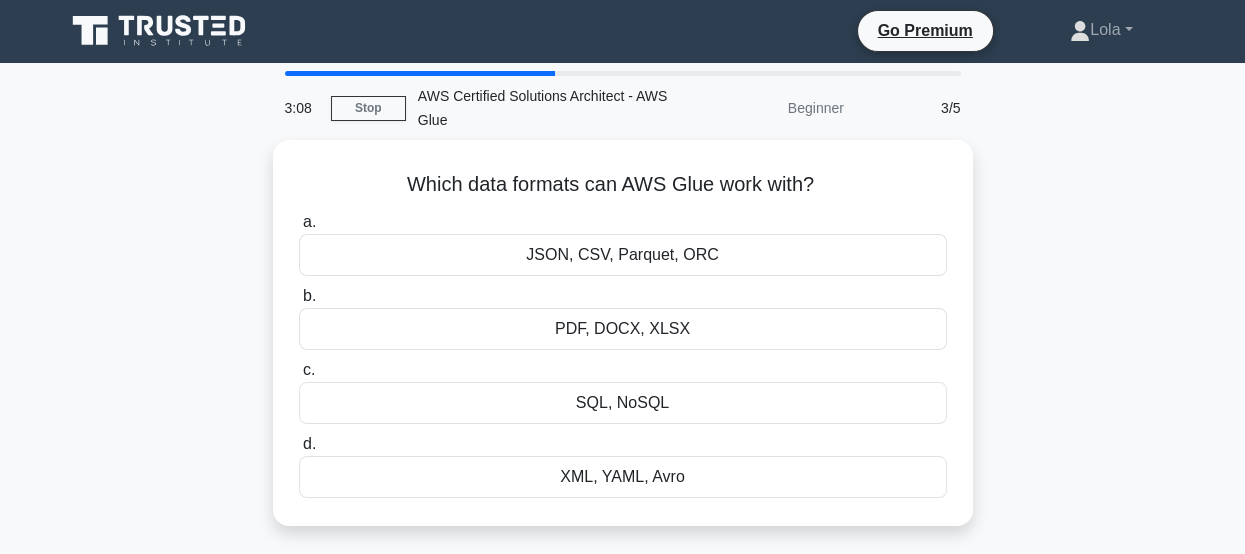 scroll, scrollTop: 0, scrollLeft: 0, axis: both 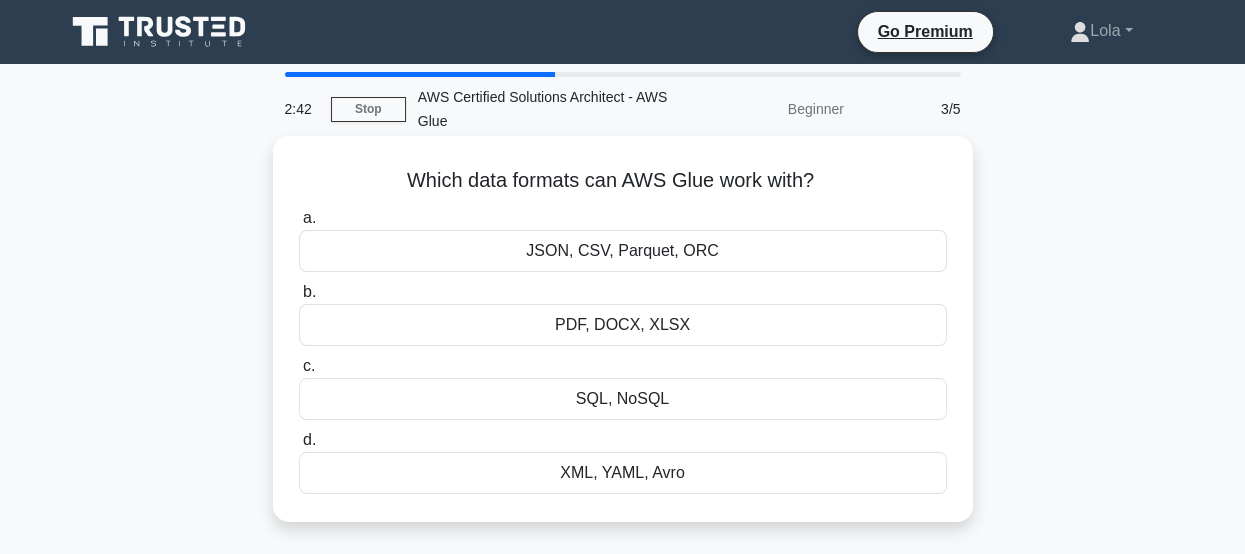 click on "SQL, NoSQL" at bounding box center (623, 399) 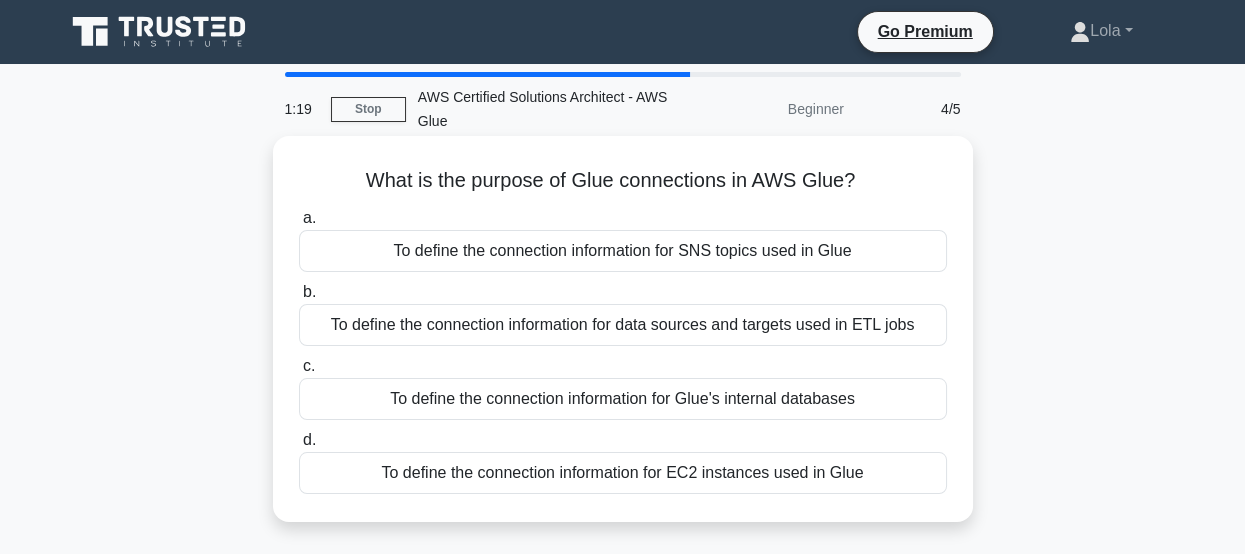 click on "To define the connection information for Glue's internal databases" at bounding box center (623, 399) 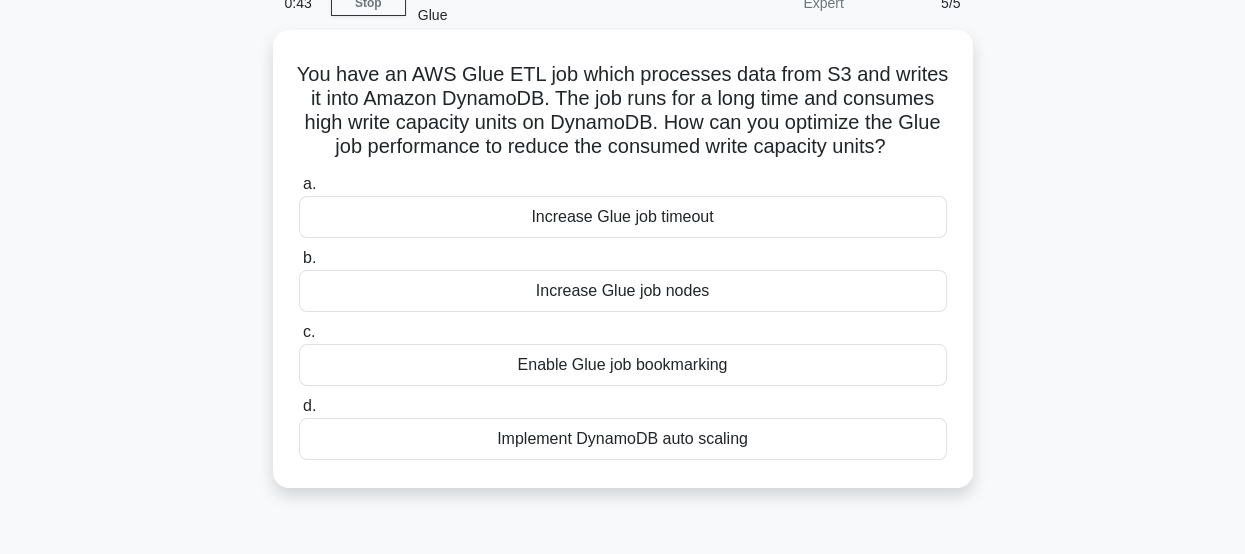 scroll, scrollTop: 100, scrollLeft: 0, axis: vertical 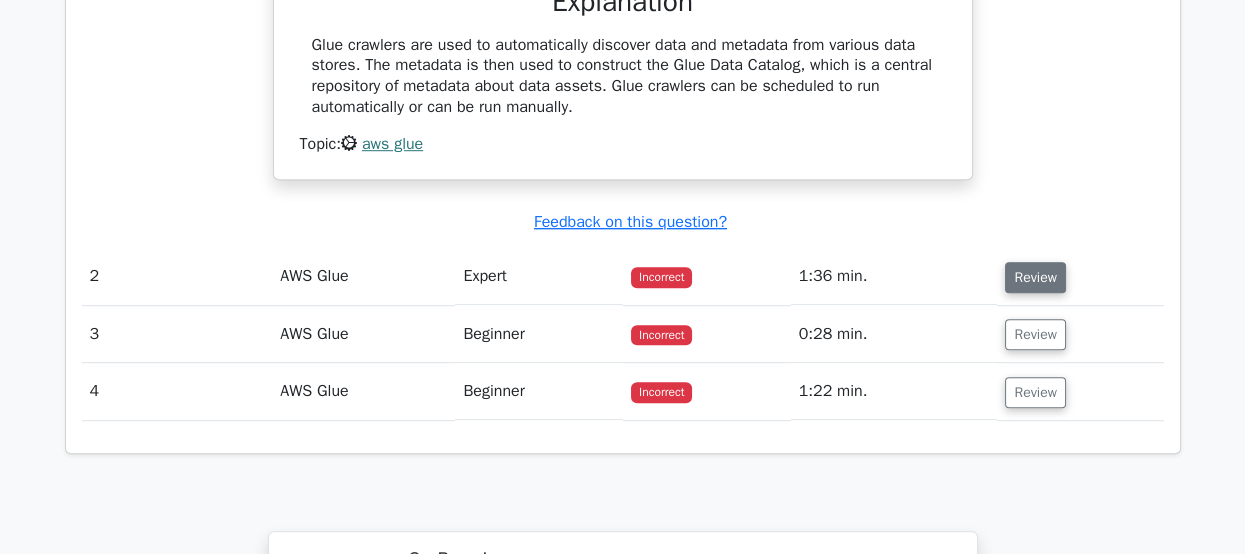 click on "Review" at bounding box center (1035, 277) 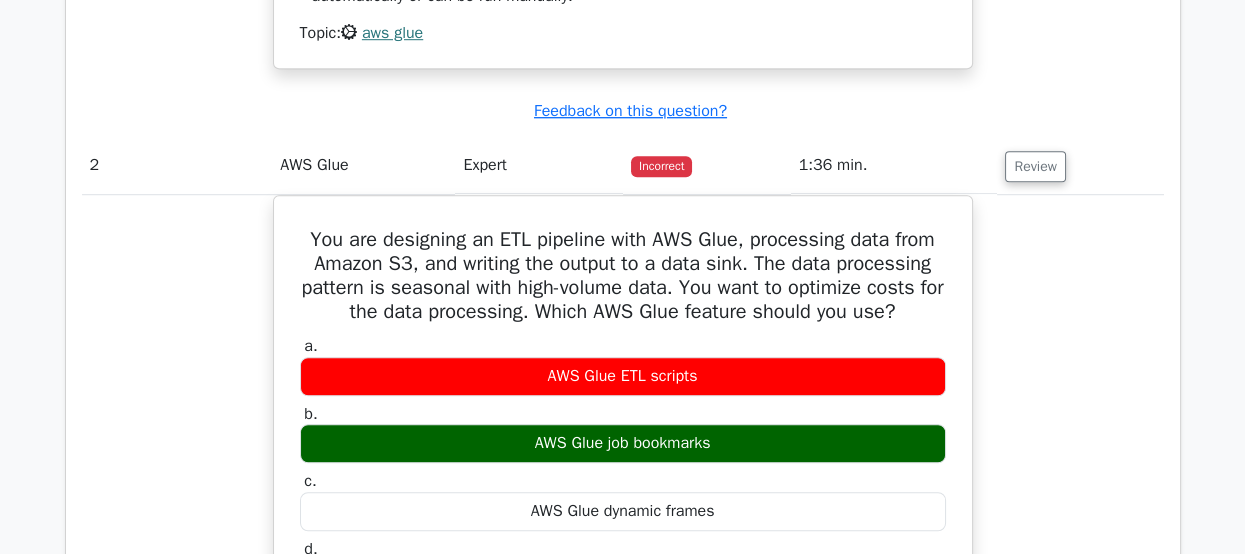 scroll, scrollTop: 2000, scrollLeft: 0, axis: vertical 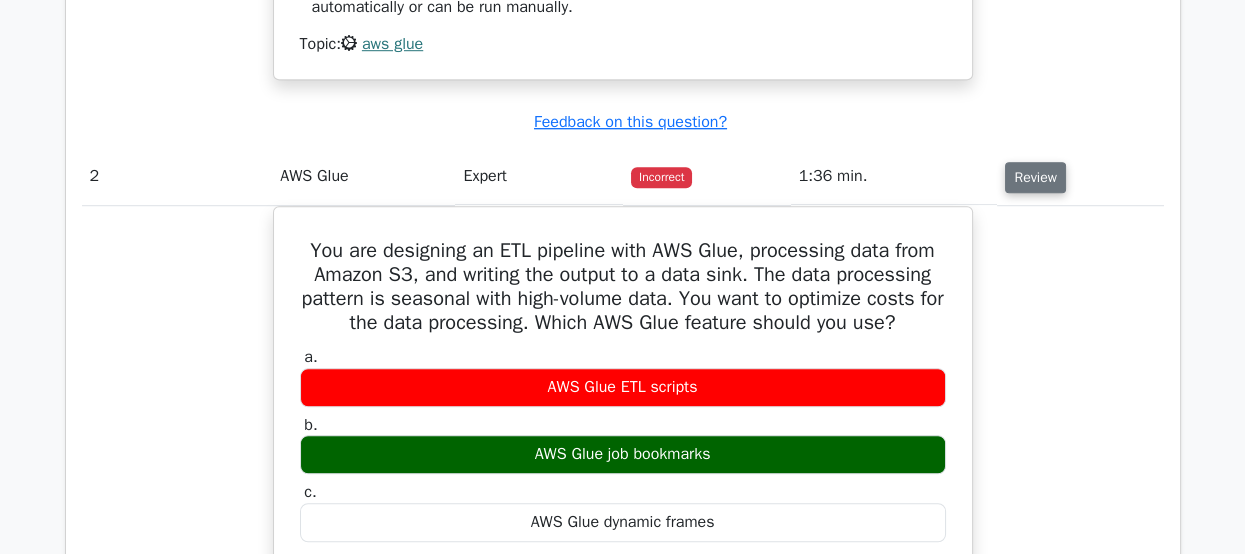 click on "Review" at bounding box center (1035, 177) 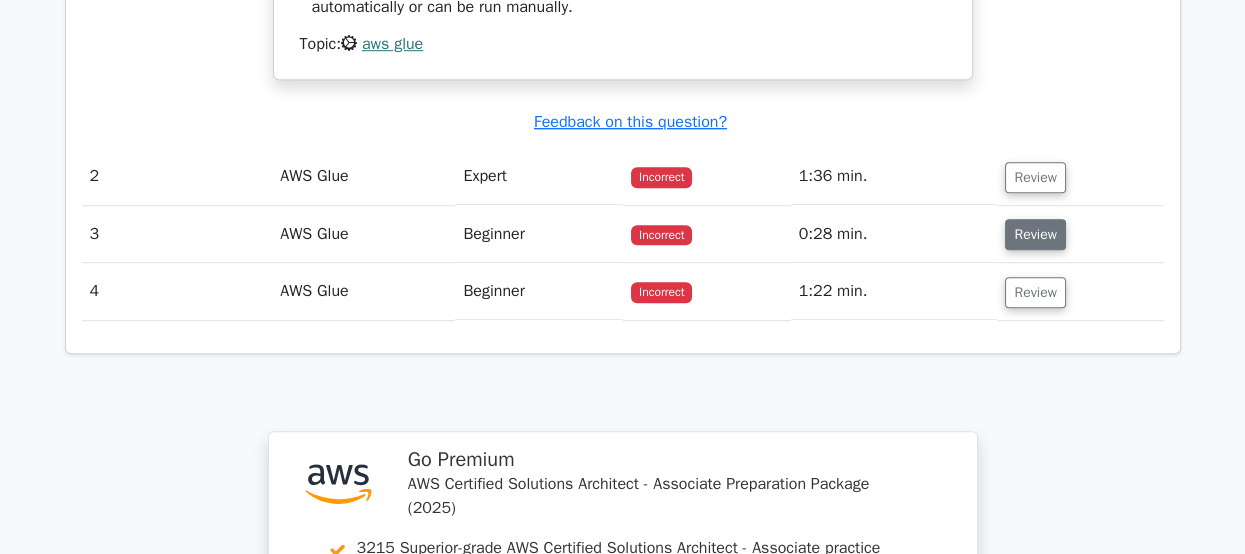 click on "Review" at bounding box center [1035, 234] 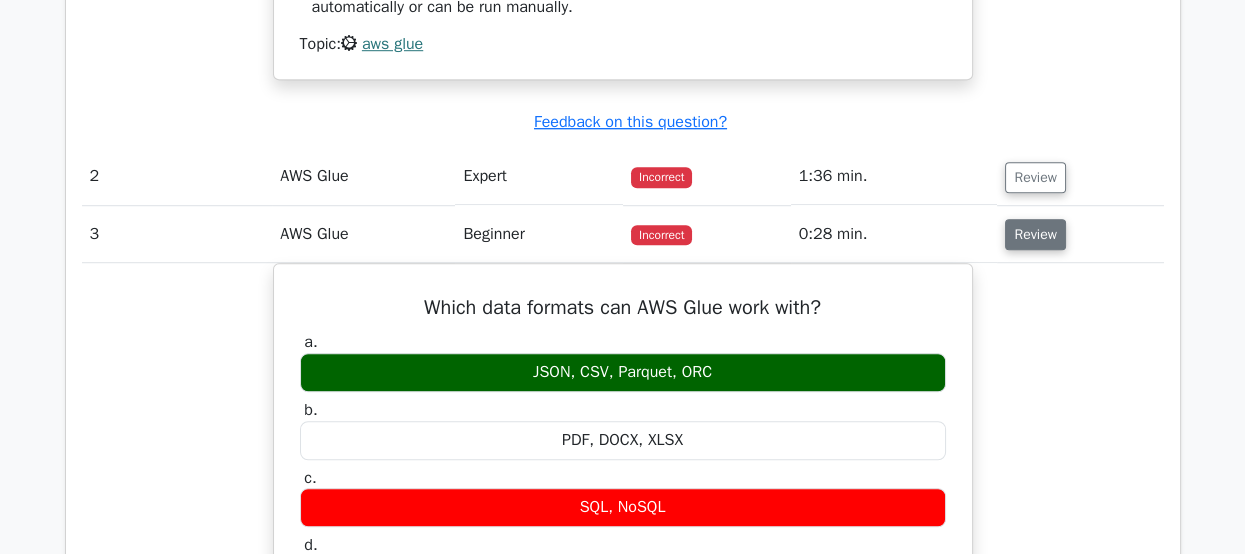 click on "Review" at bounding box center (1035, 234) 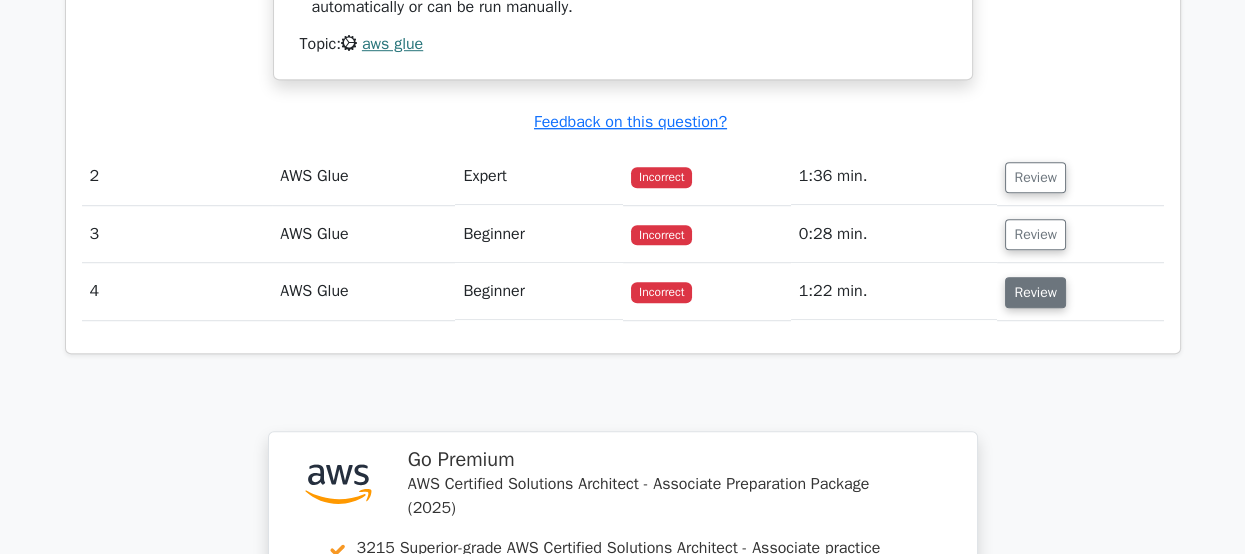 click on "Review" at bounding box center [1035, 292] 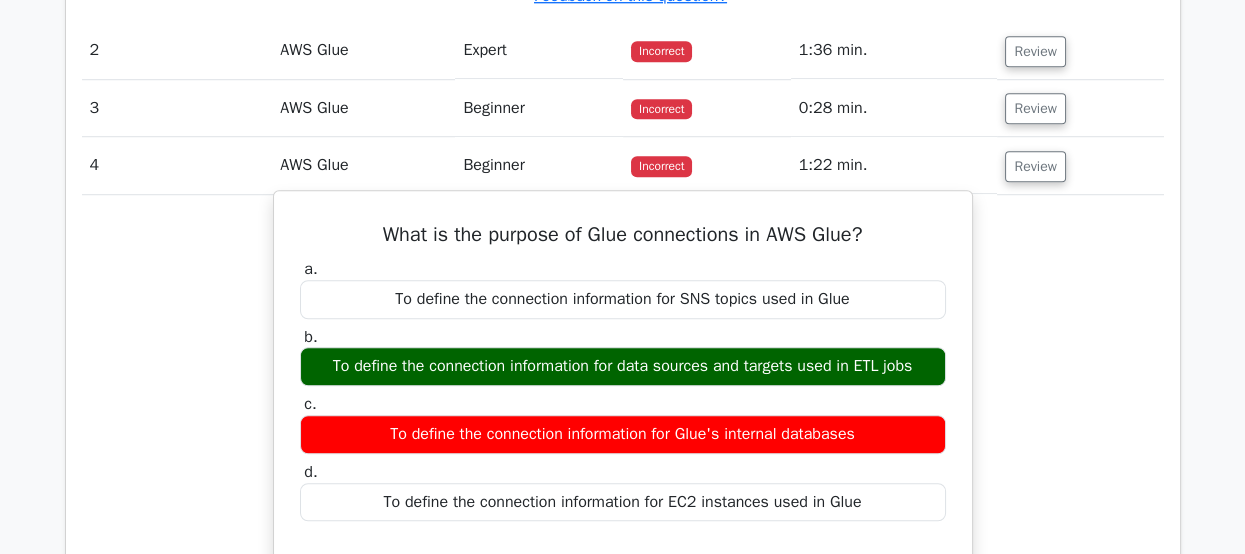 scroll, scrollTop: 2100, scrollLeft: 0, axis: vertical 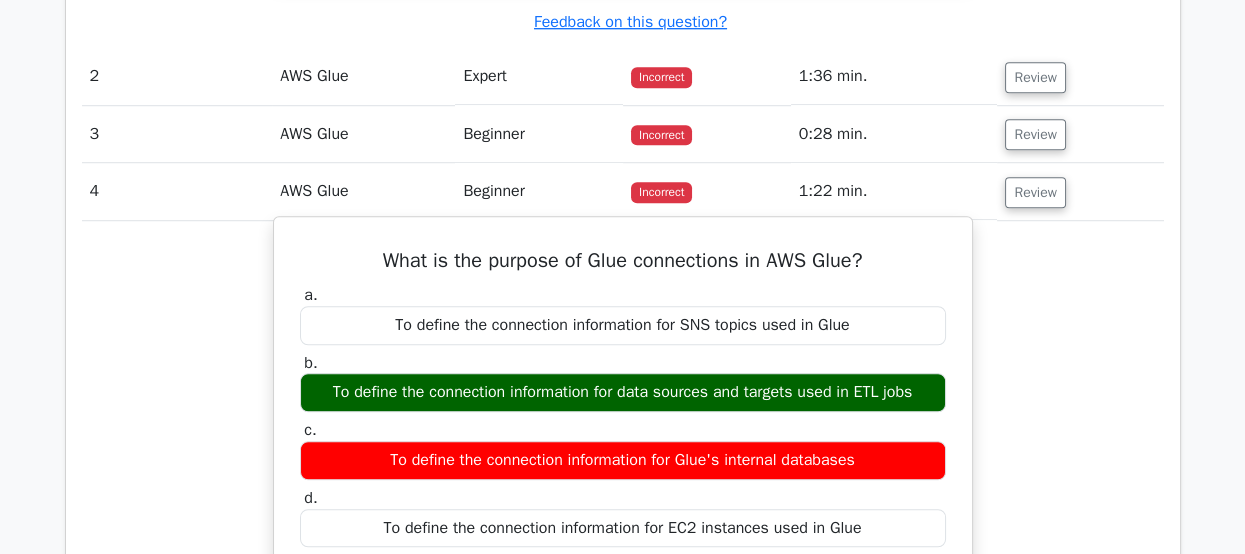 drag, startPoint x: 320, startPoint y: 380, endPoint x: 925, endPoint y: 383, distance: 605.00745 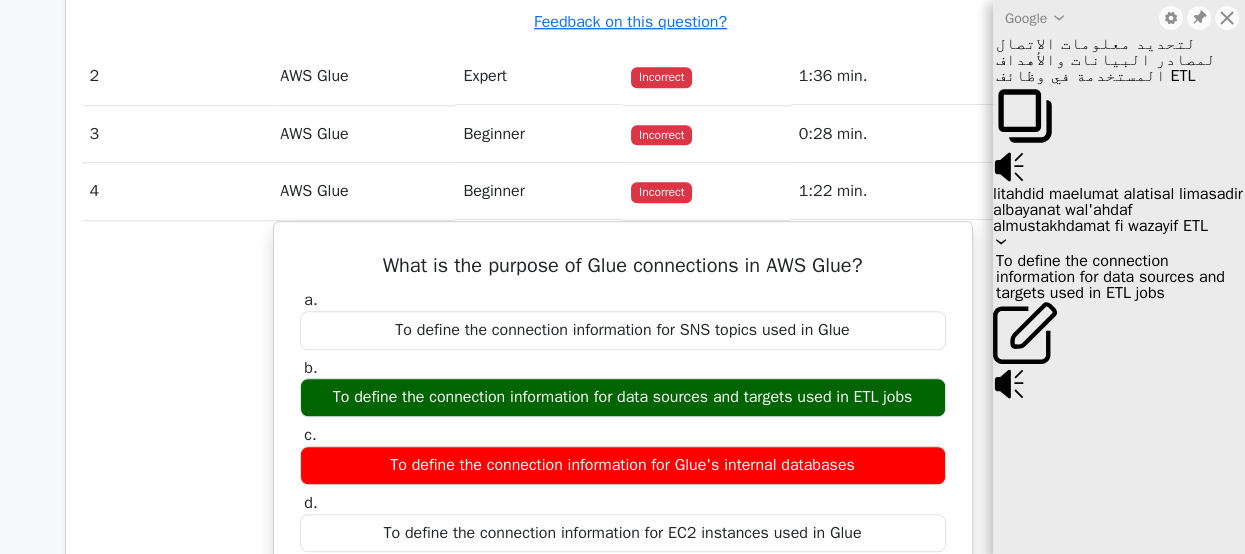 click on "What is the purpose of Glue connections in AWS Glue?
a.
To define the connection information for SNS topics used in Glue
b.
c." at bounding box center (623, 590) 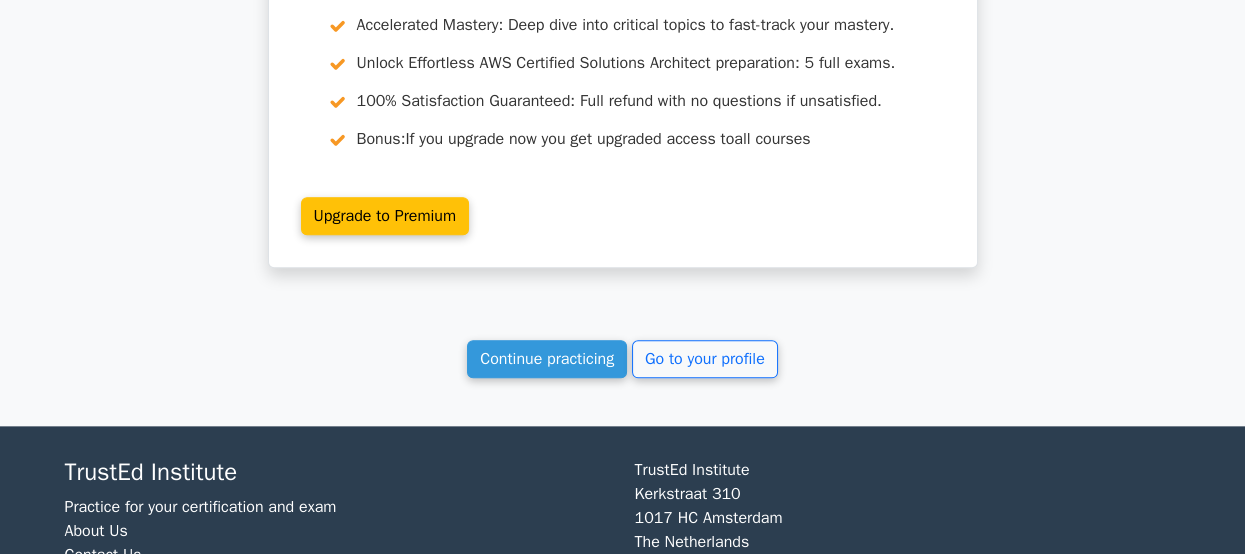 scroll, scrollTop: 3400, scrollLeft: 0, axis: vertical 